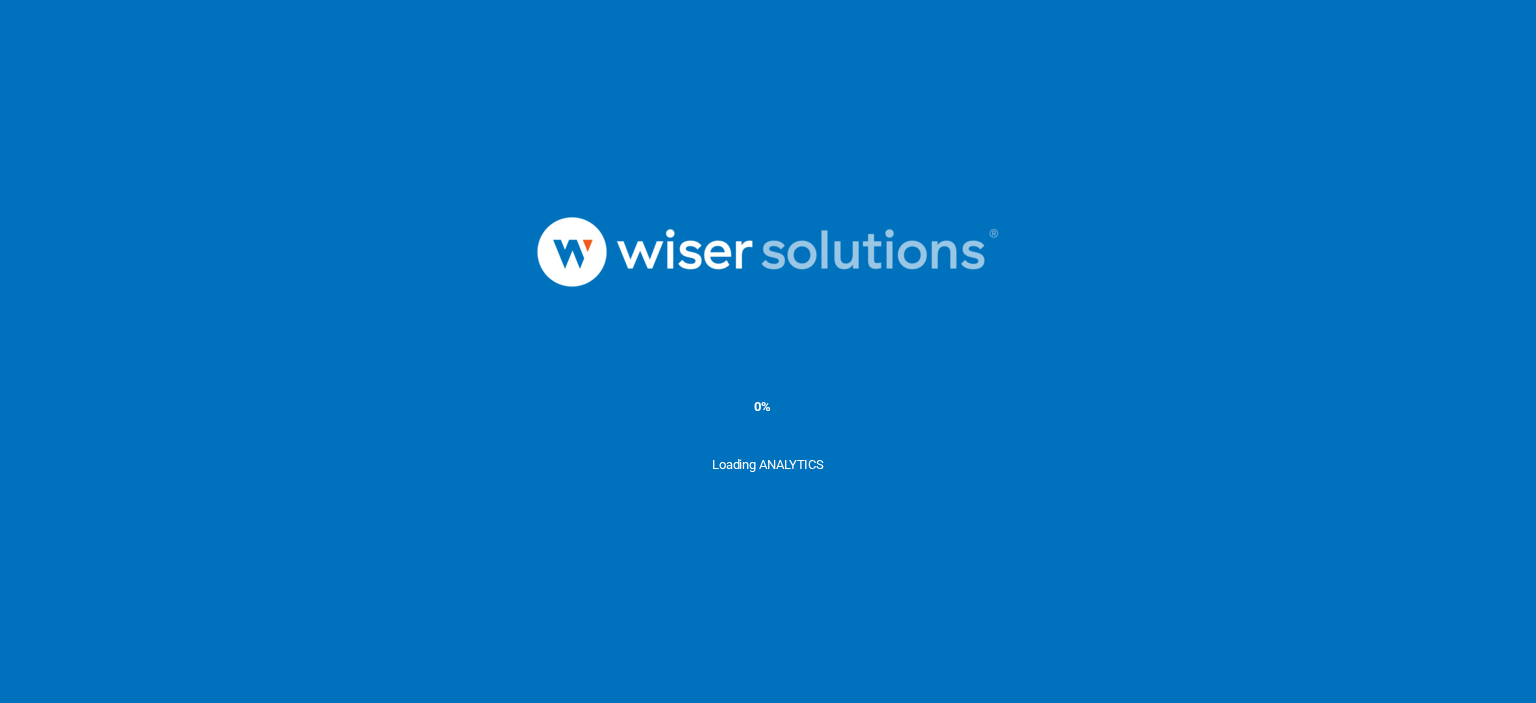 scroll, scrollTop: 0, scrollLeft: 0, axis: both 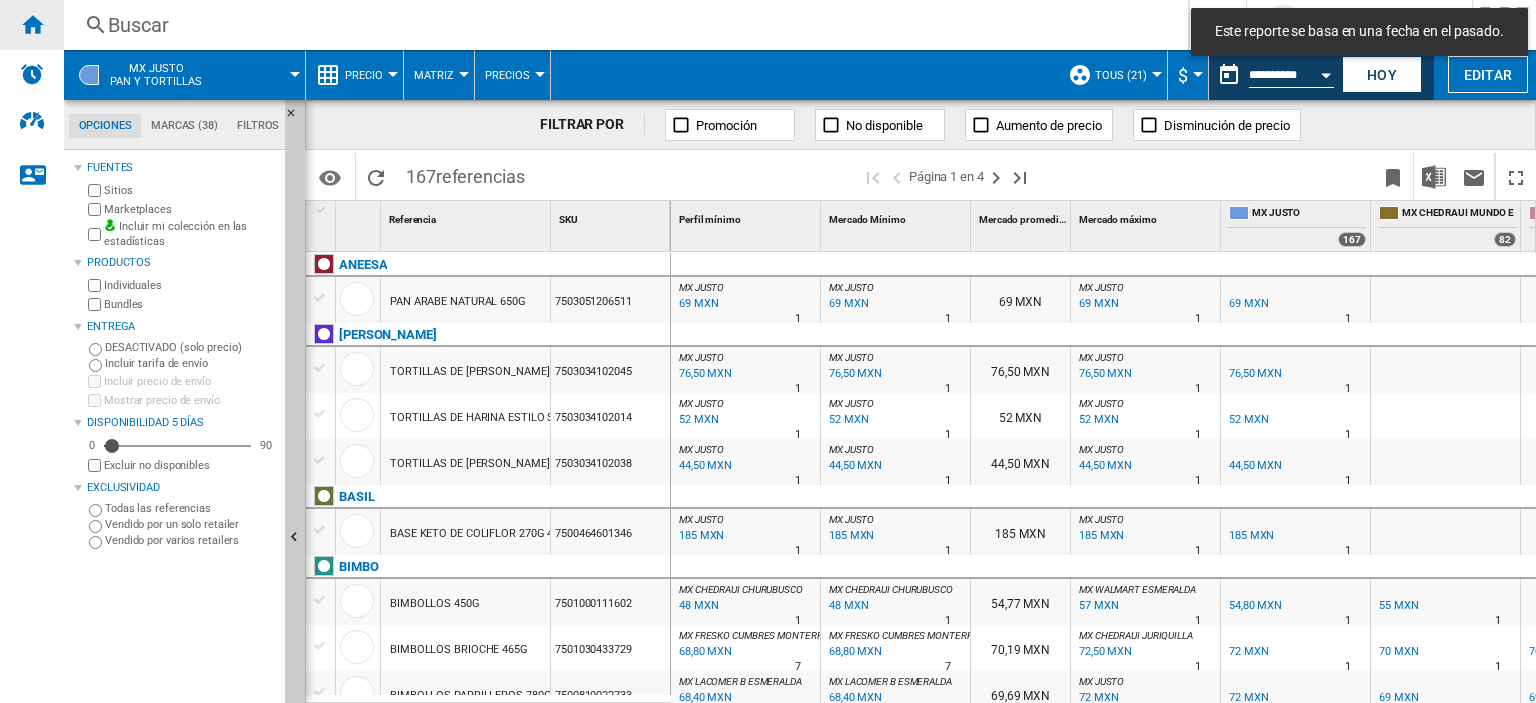 click at bounding box center [32, 25] 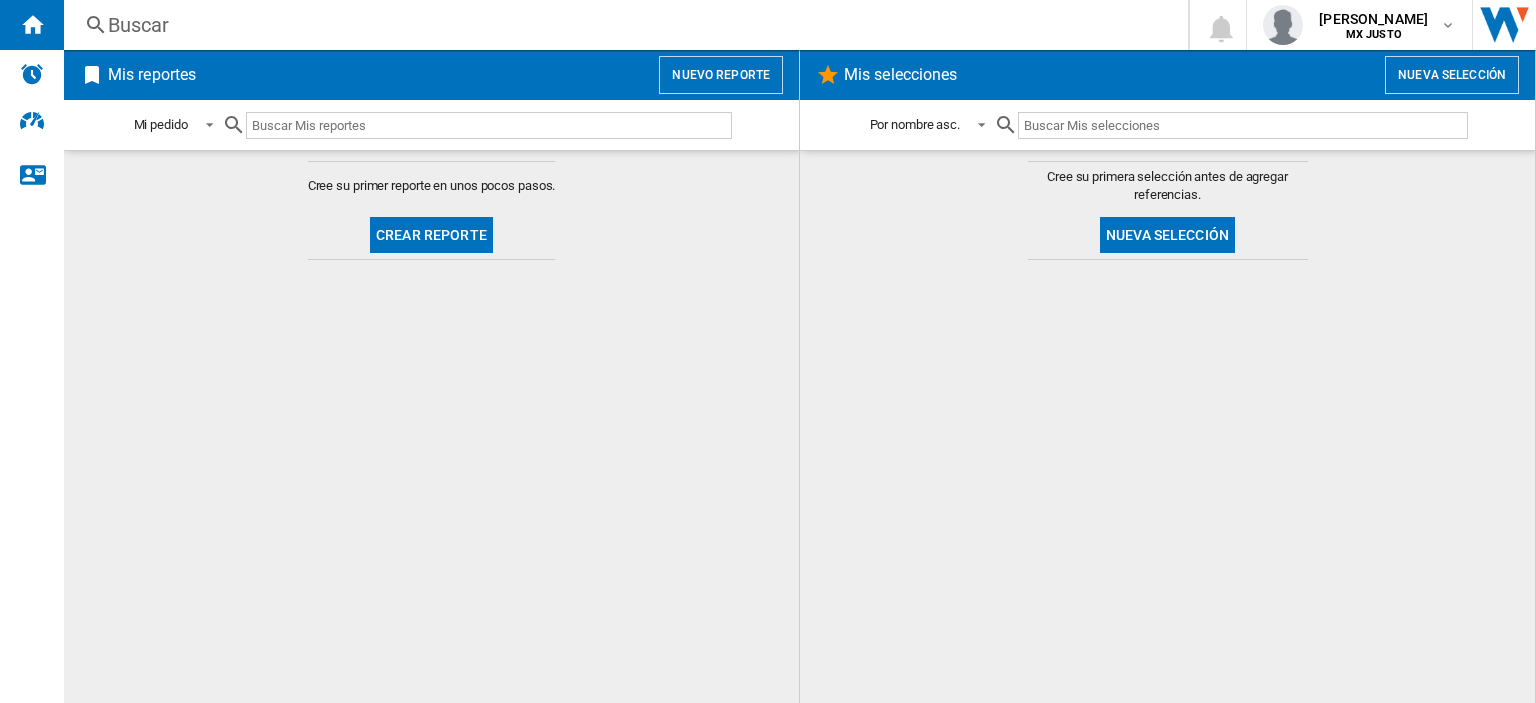 click on "Buscar" at bounding box center (622, 25) 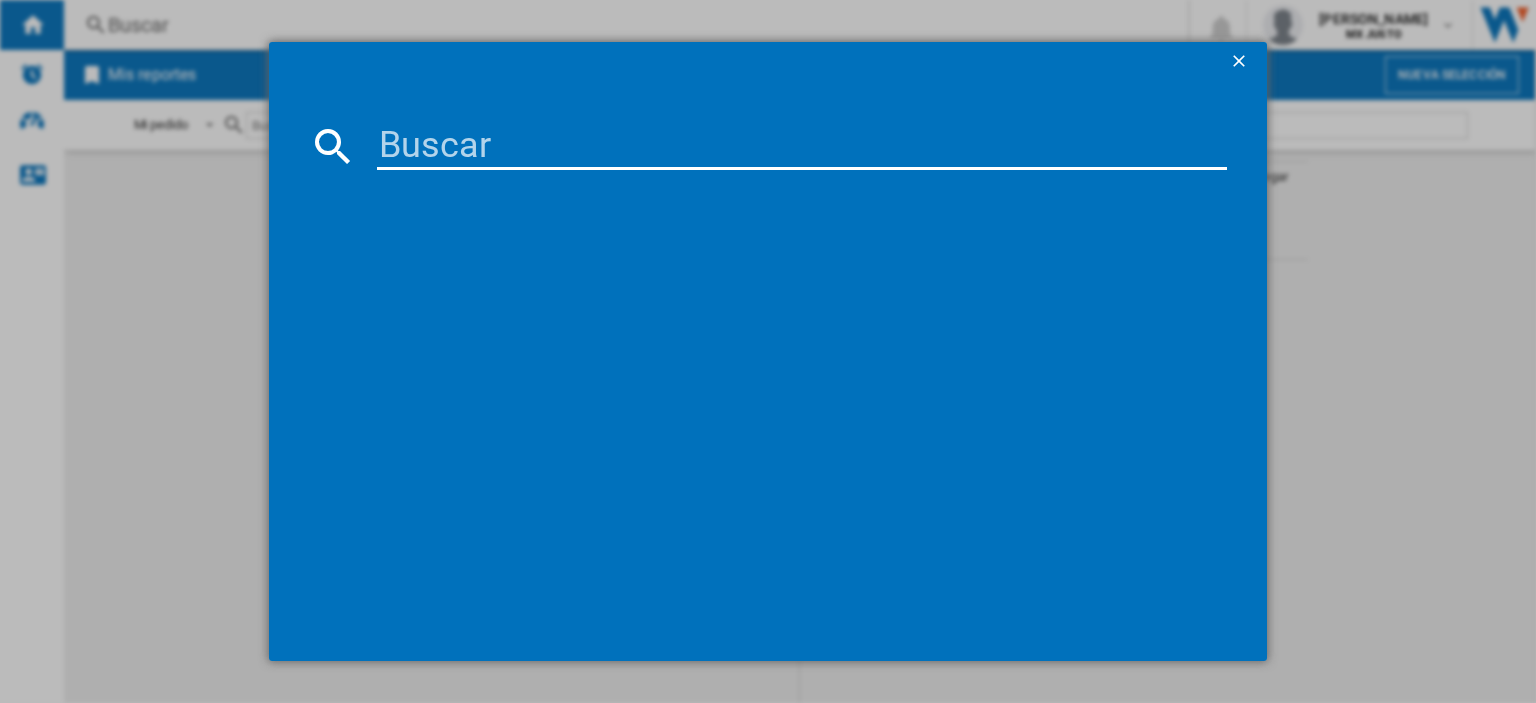 click at bounding box center (802, 146) 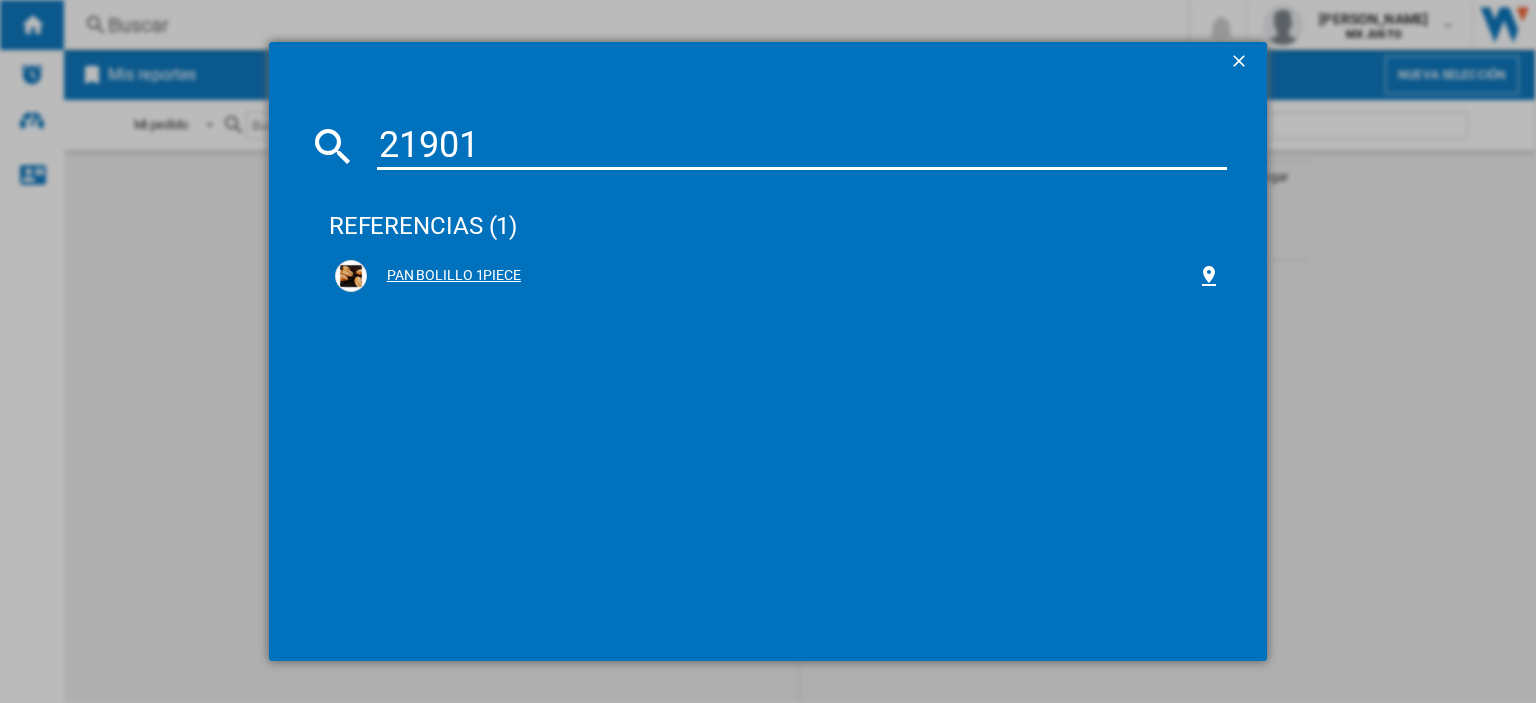type on "21901" 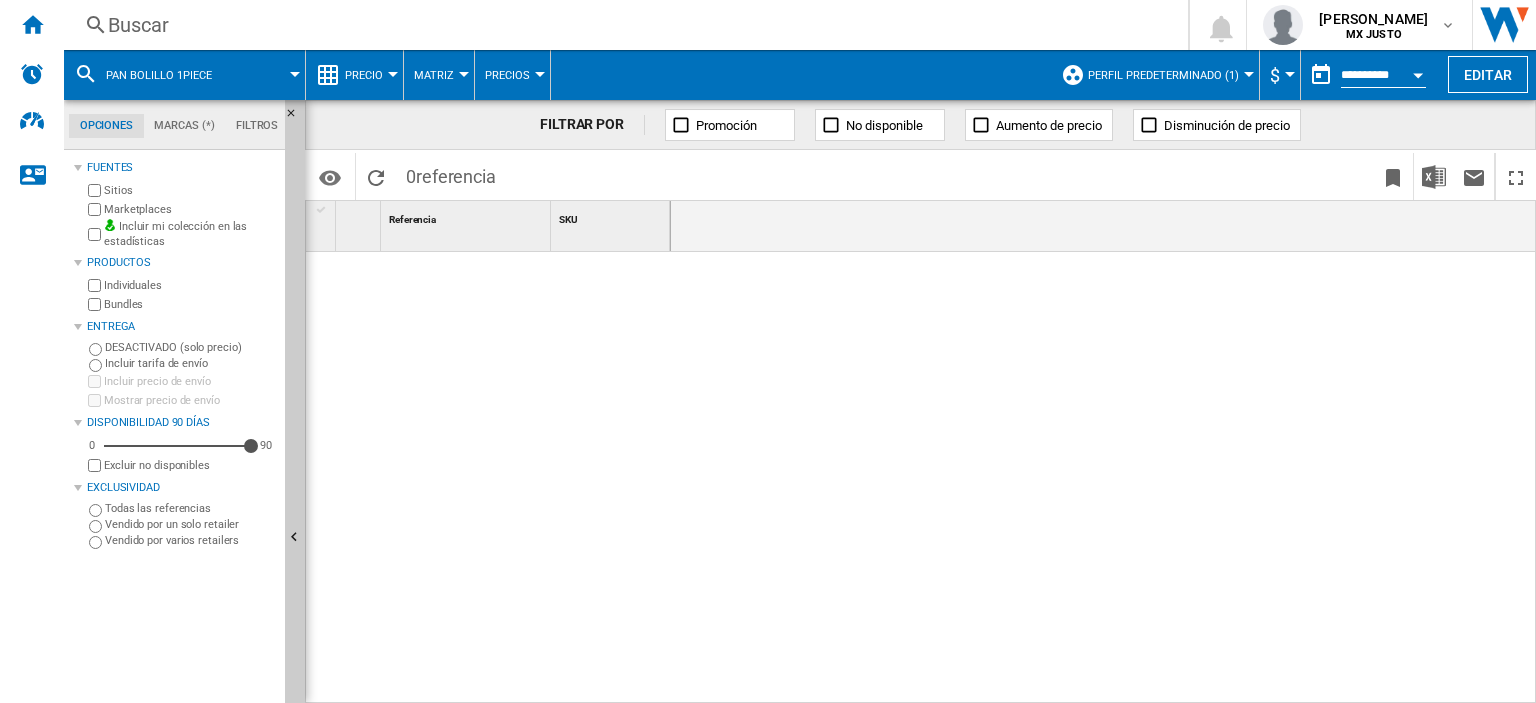 click on "Perfil predeterminado (1)" at bounding box center [1163, 75] 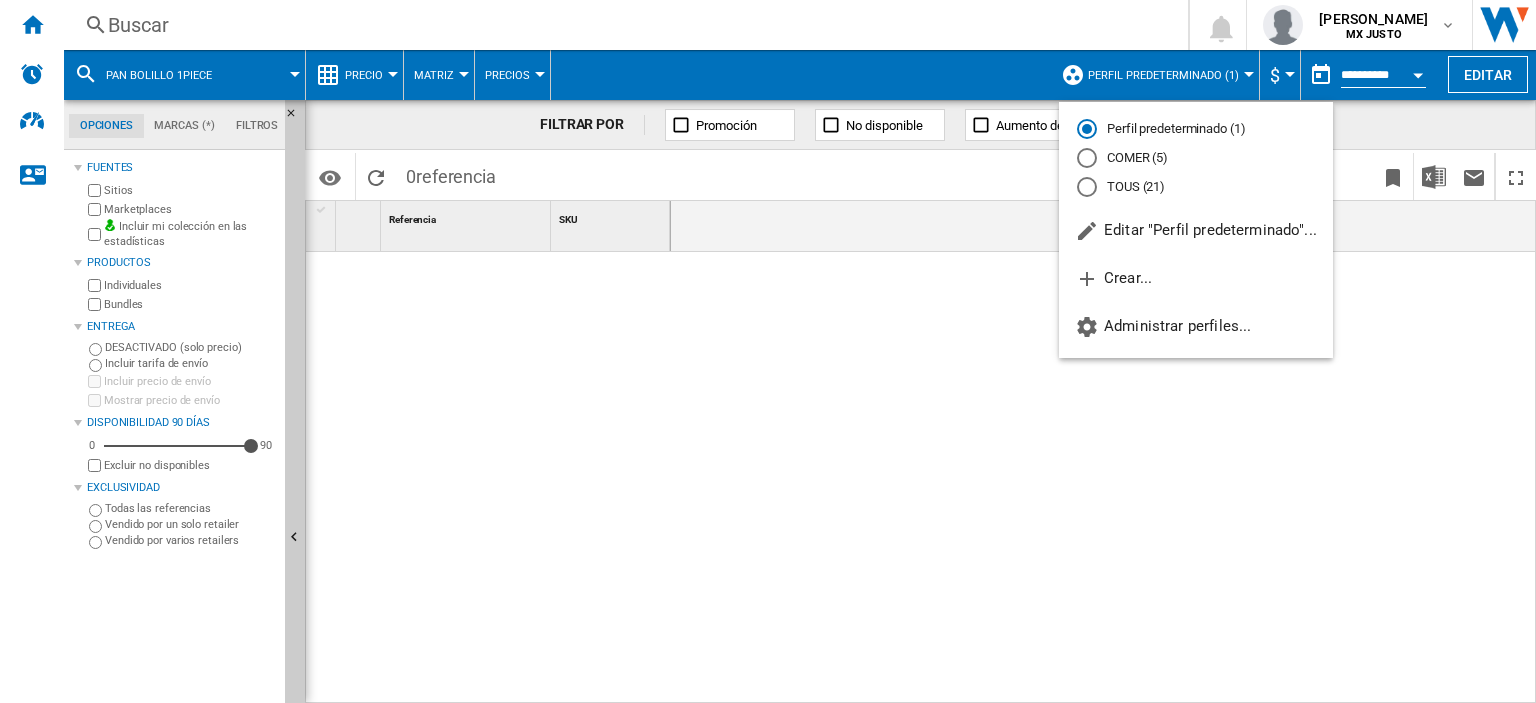 click on "TOUS (21)" at bounding box center [1196, 186] 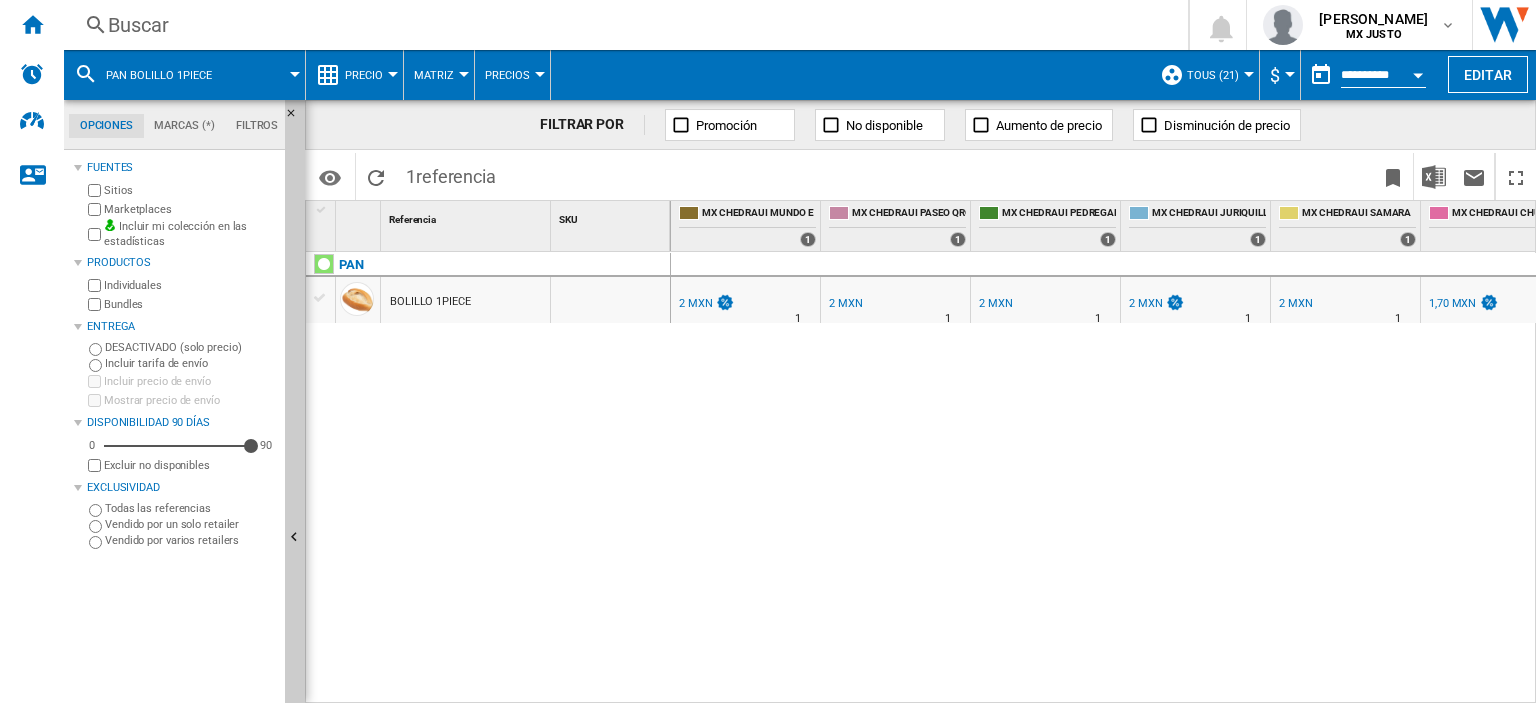 click on "Buscar" at bounding box center [622, 25] 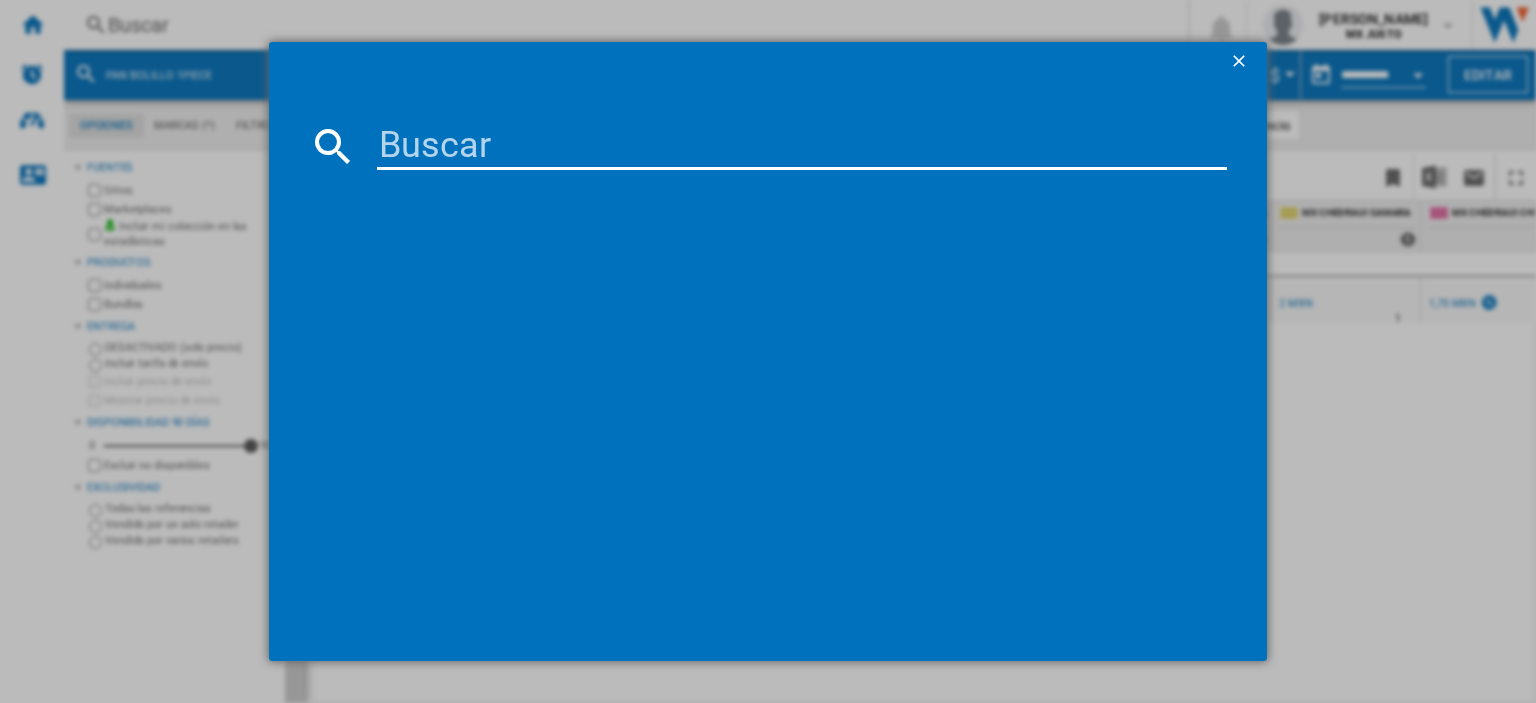 click at bounding box center (802, 146) 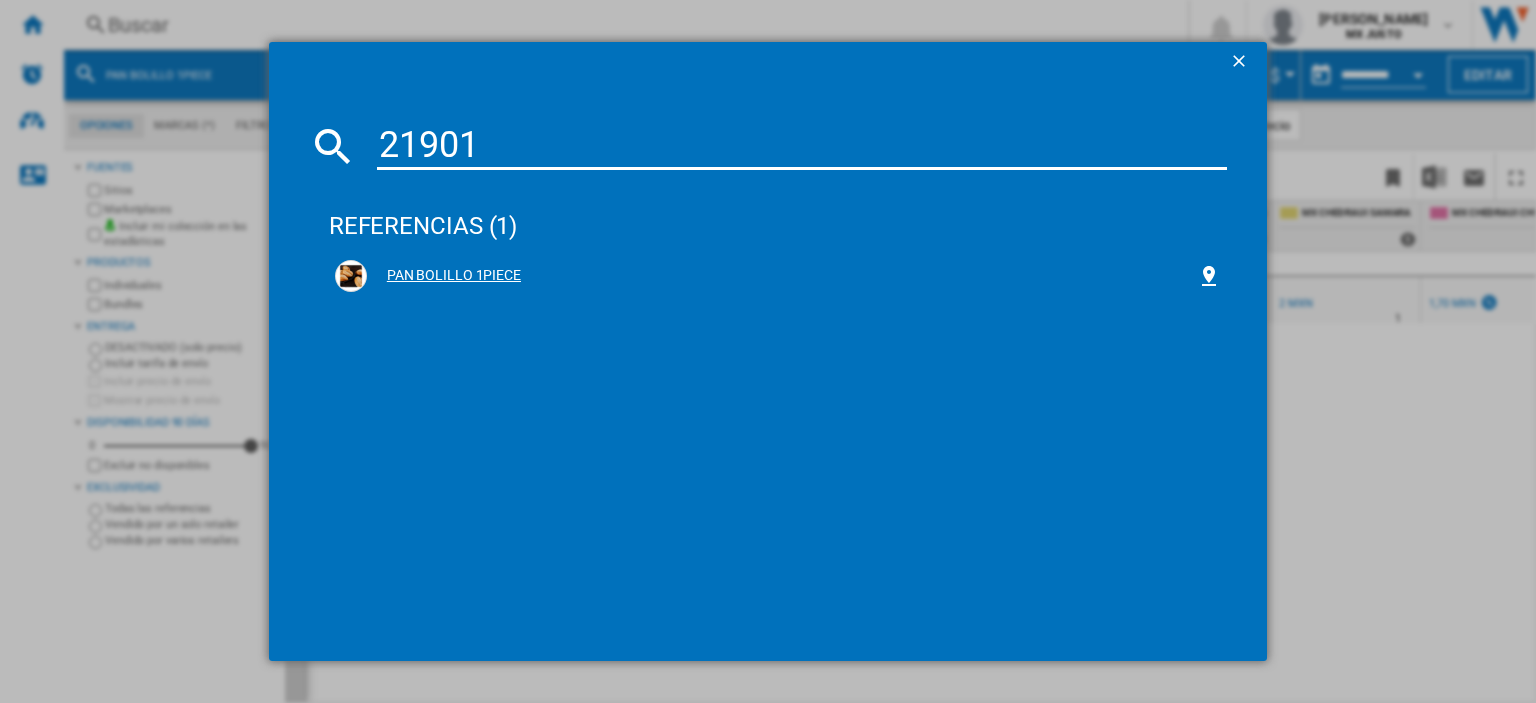 type on "21901" 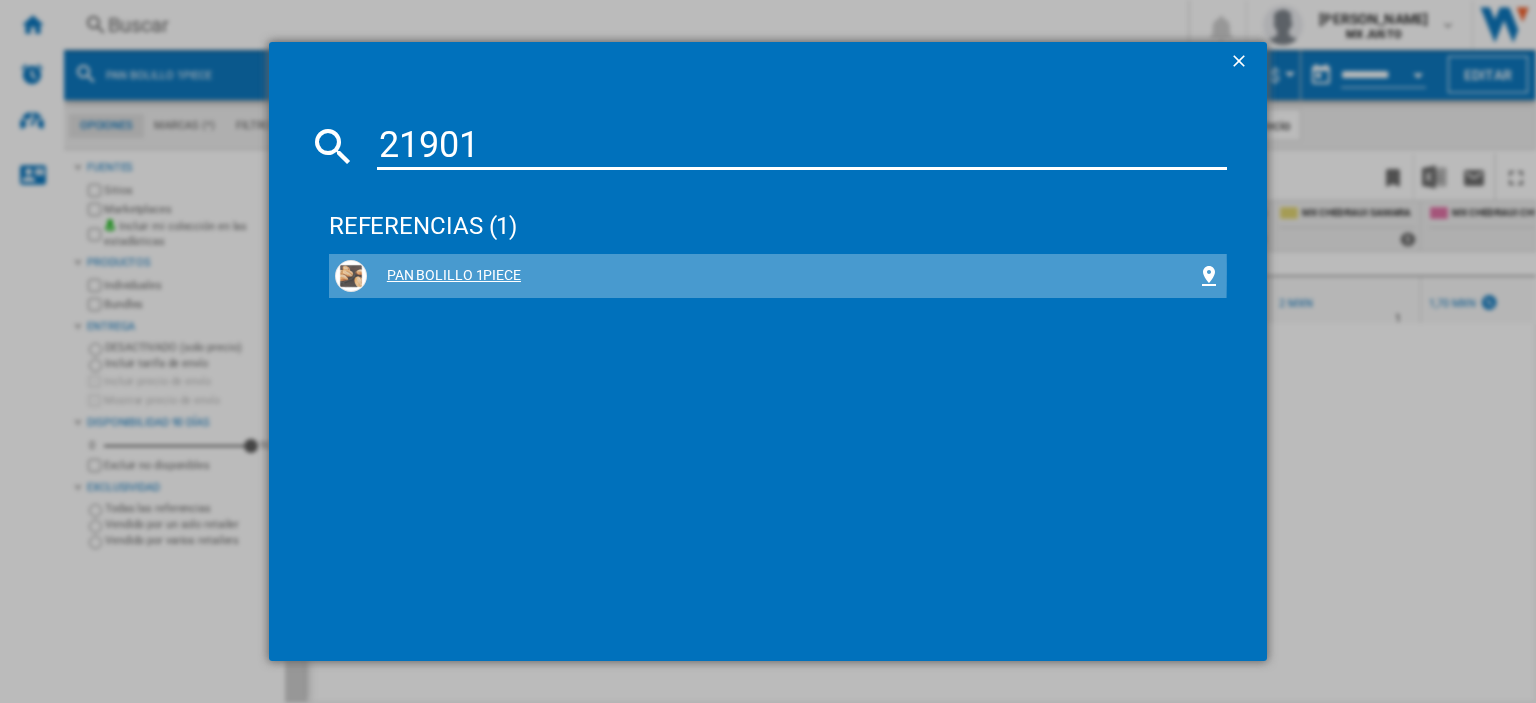 click on "PAN BOLILLO 1PIECE" at bounding box center (782, 276) 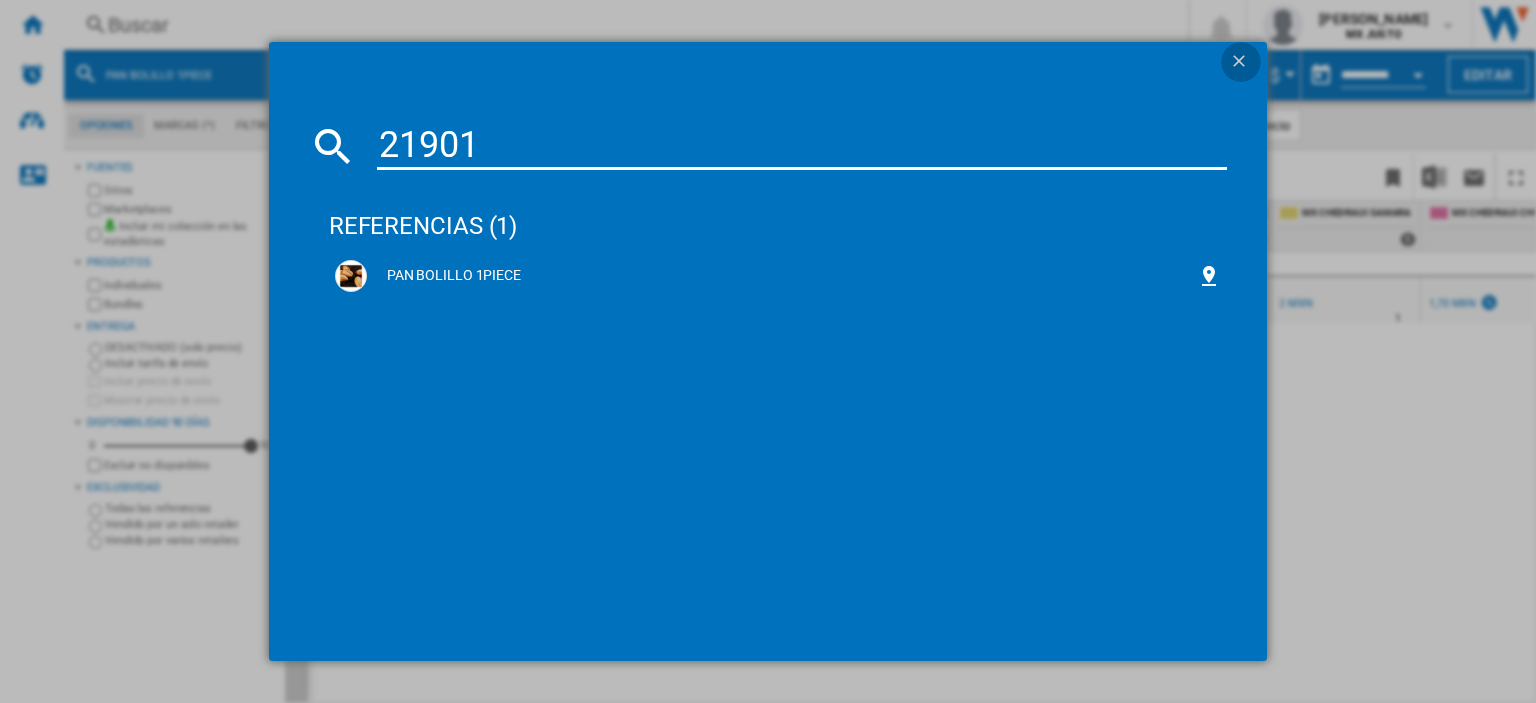 click at bounding box center [1241, 63] 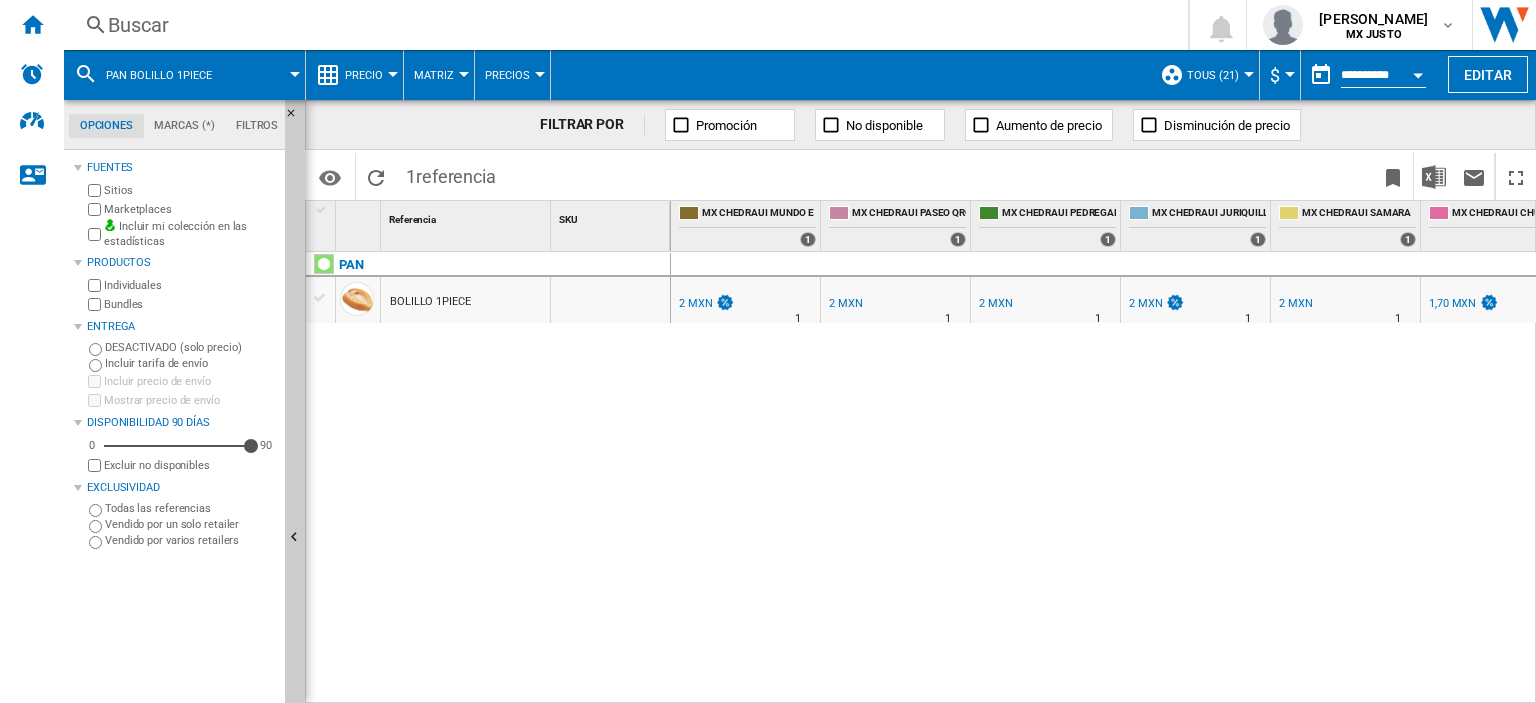 click on "BOLILLO 1PIECE" at bounding box center (430, 302) 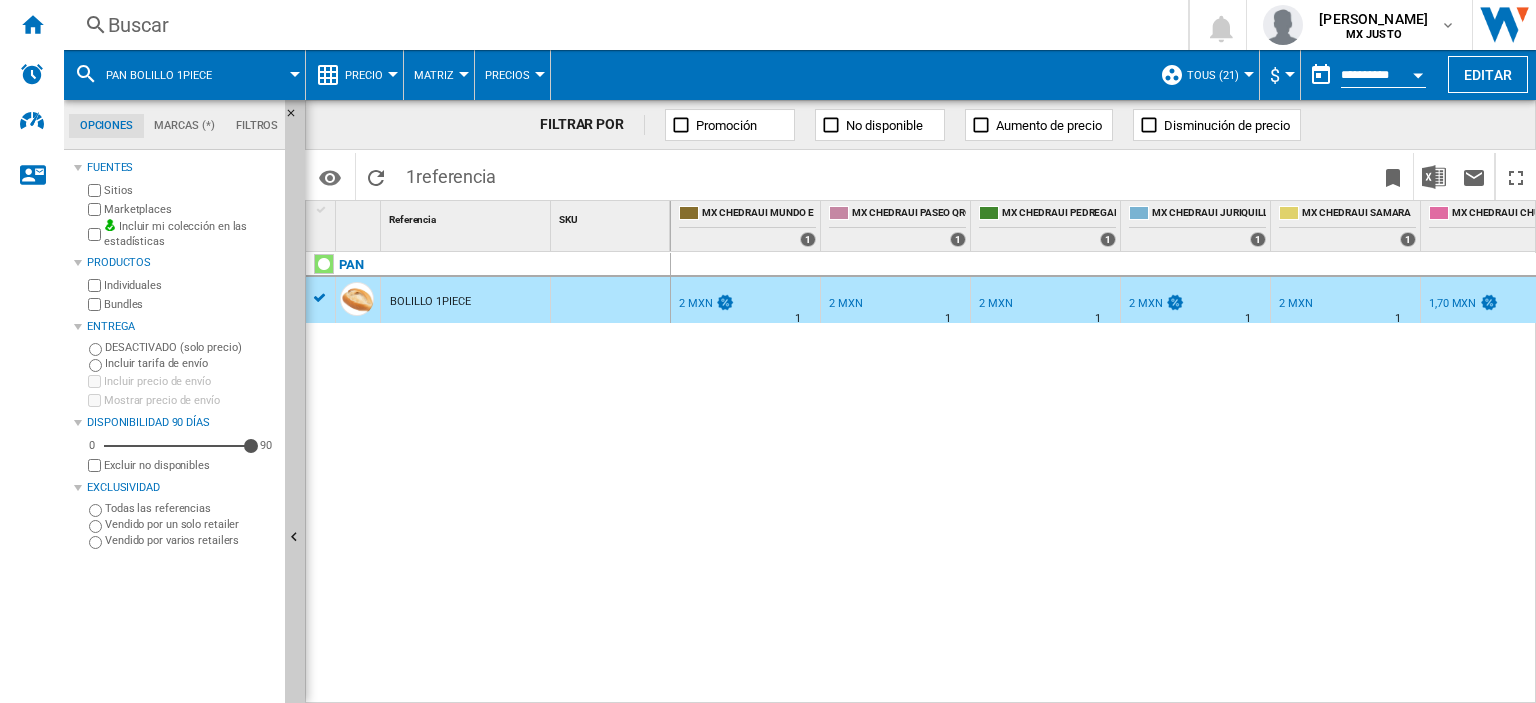 scroll, scrollTop: 0, scrollLeft: 84, axis: horizontal 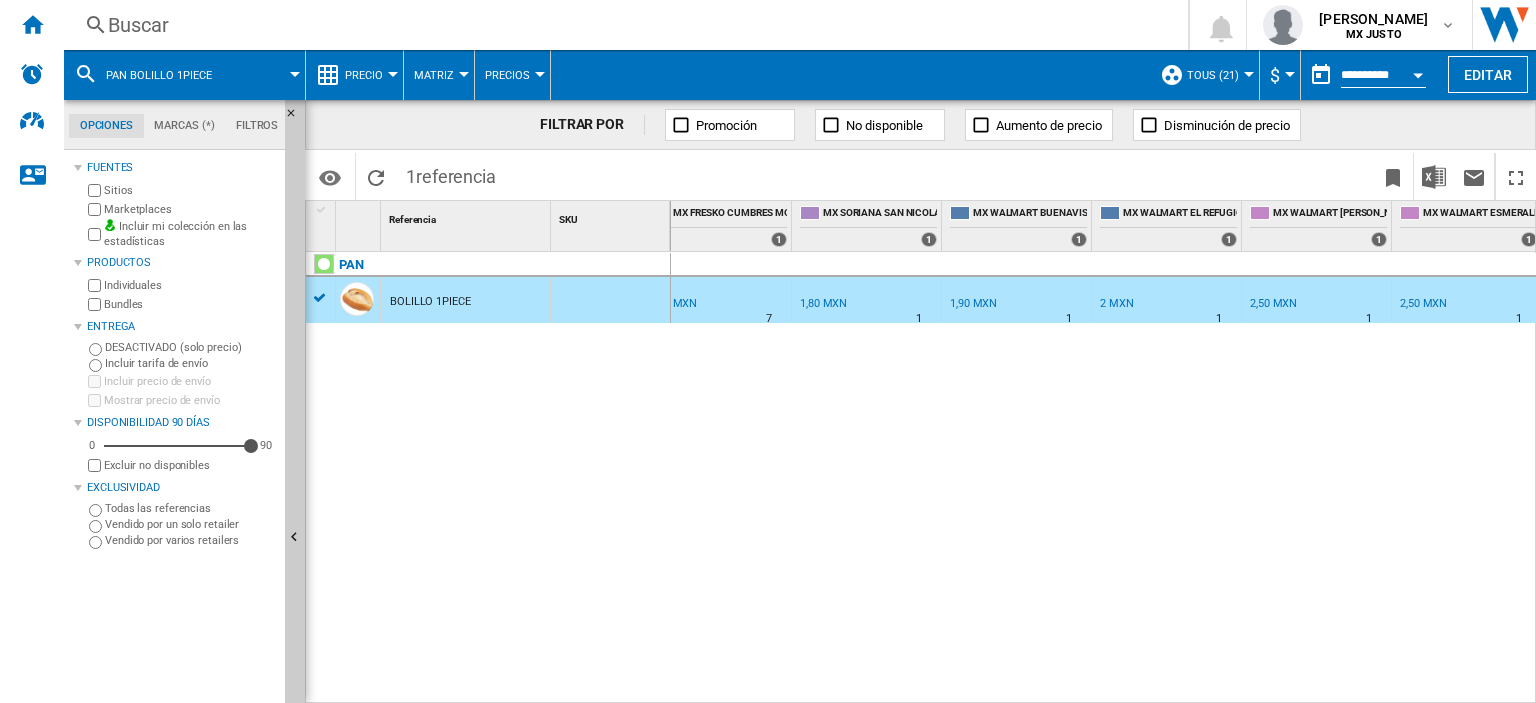 click on "Precio" at bounding box center (364, 75) 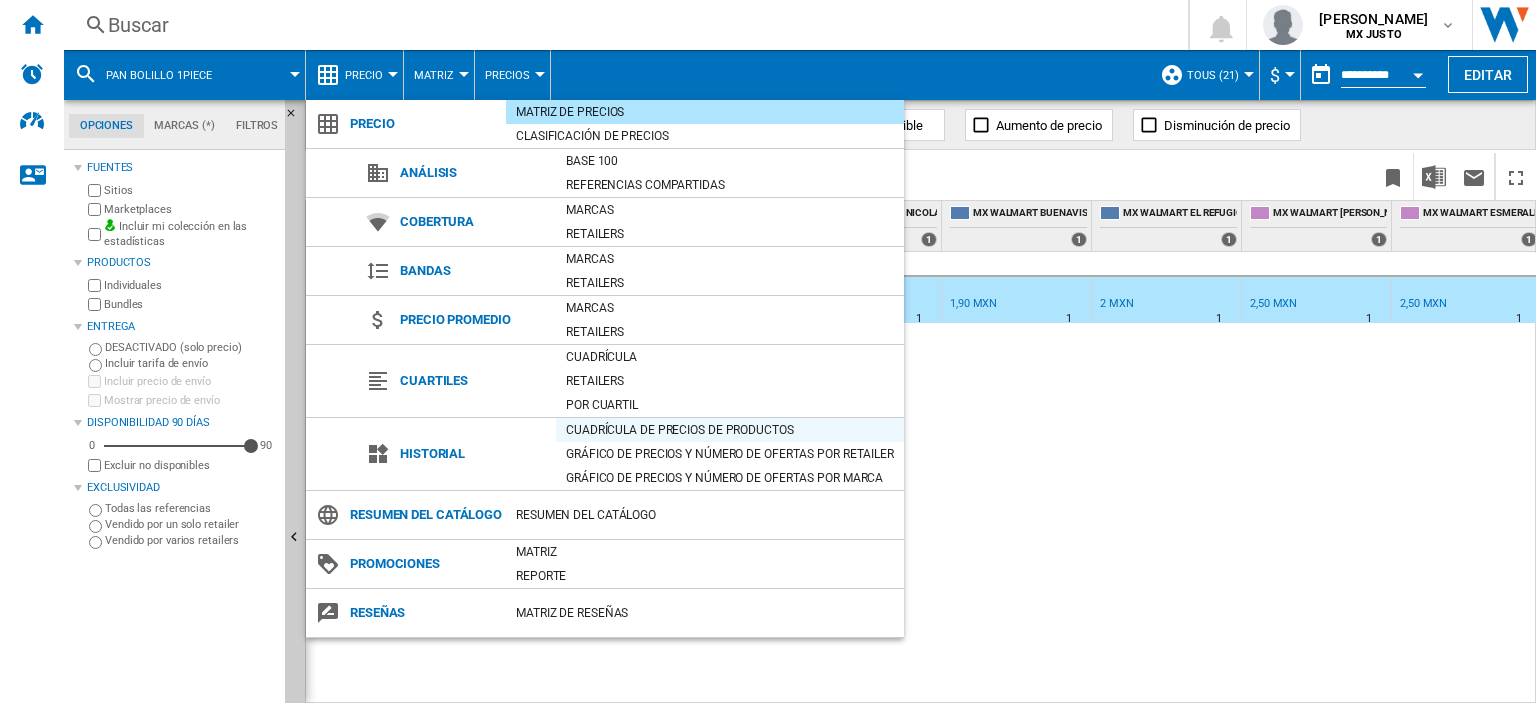 click on "Cuadrícula de precios de productos" at bounding box center (730, 430) 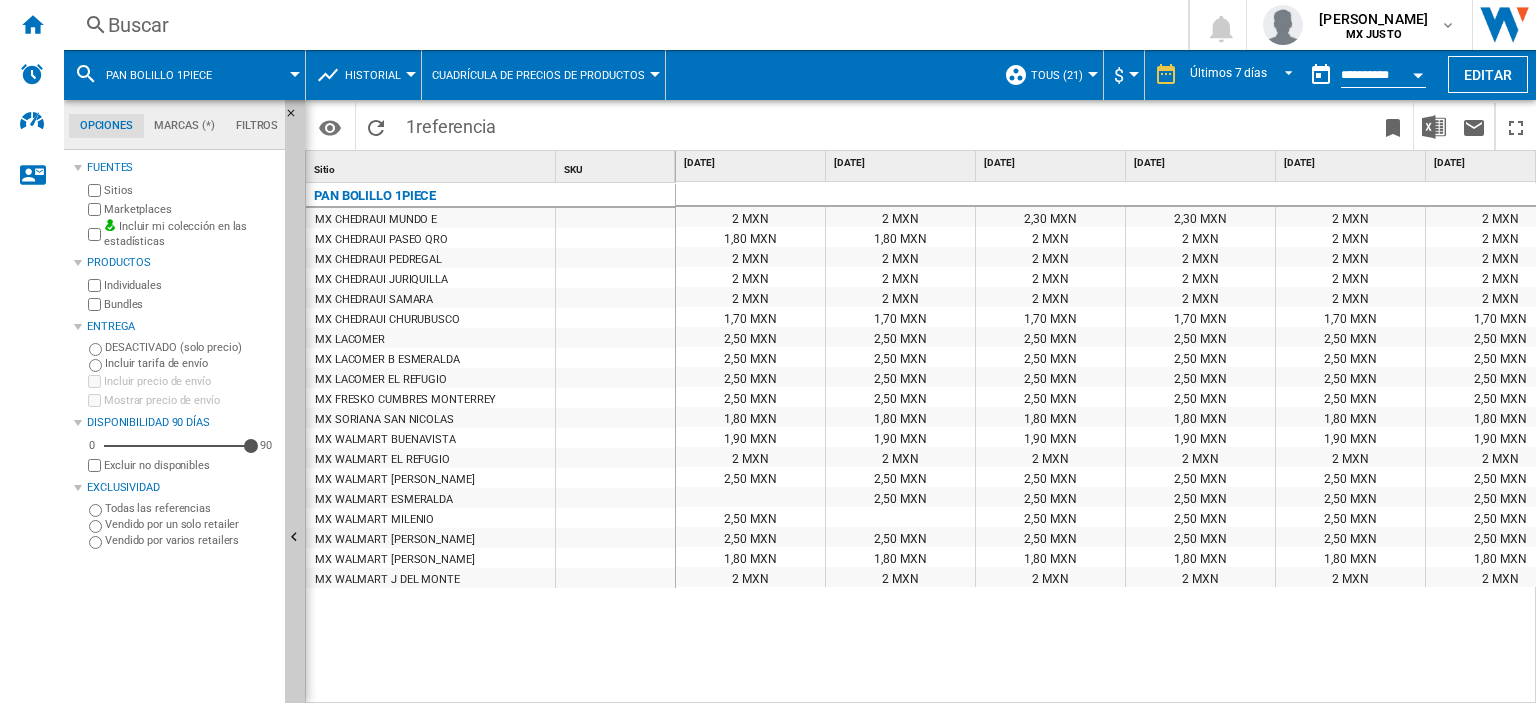 click on "Buscar" at bounding box center [622, 25] 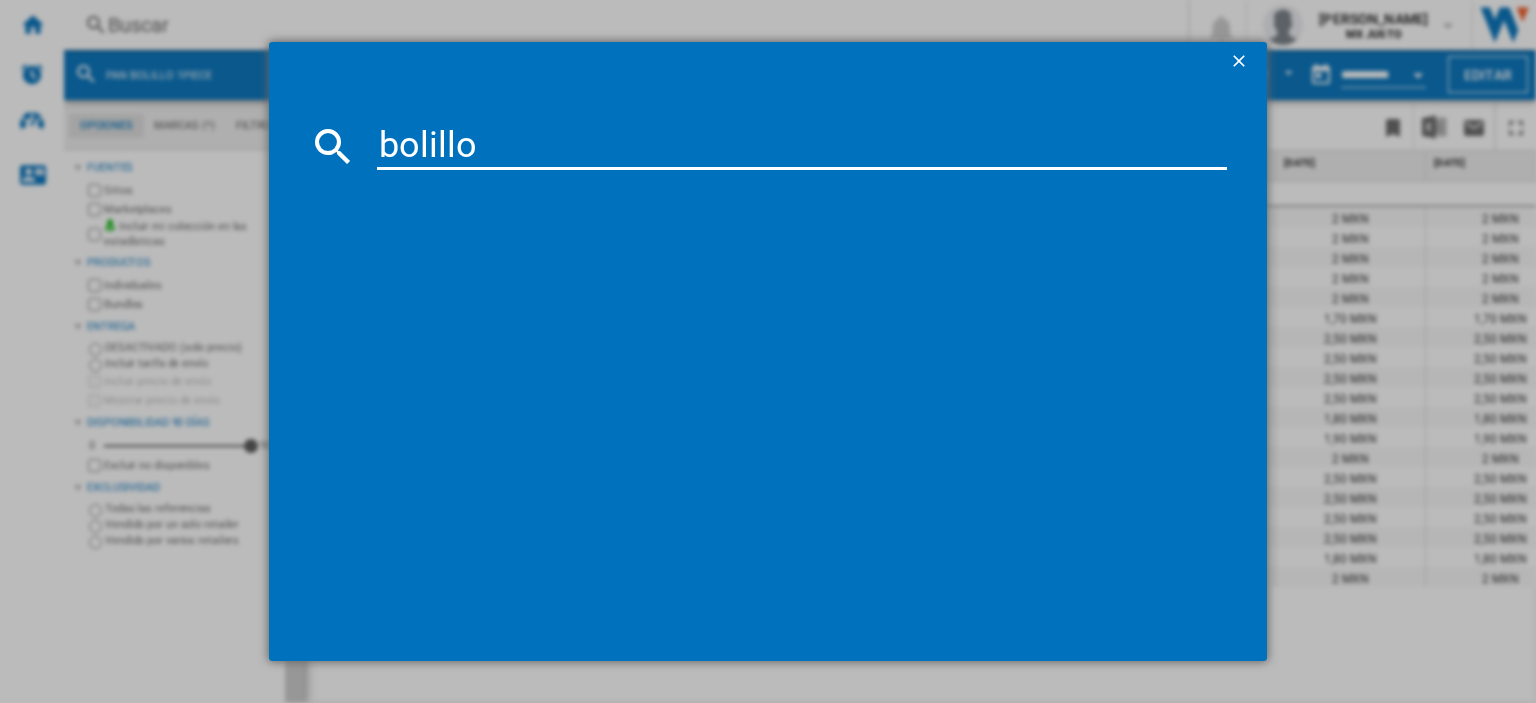 type on "bolillo" 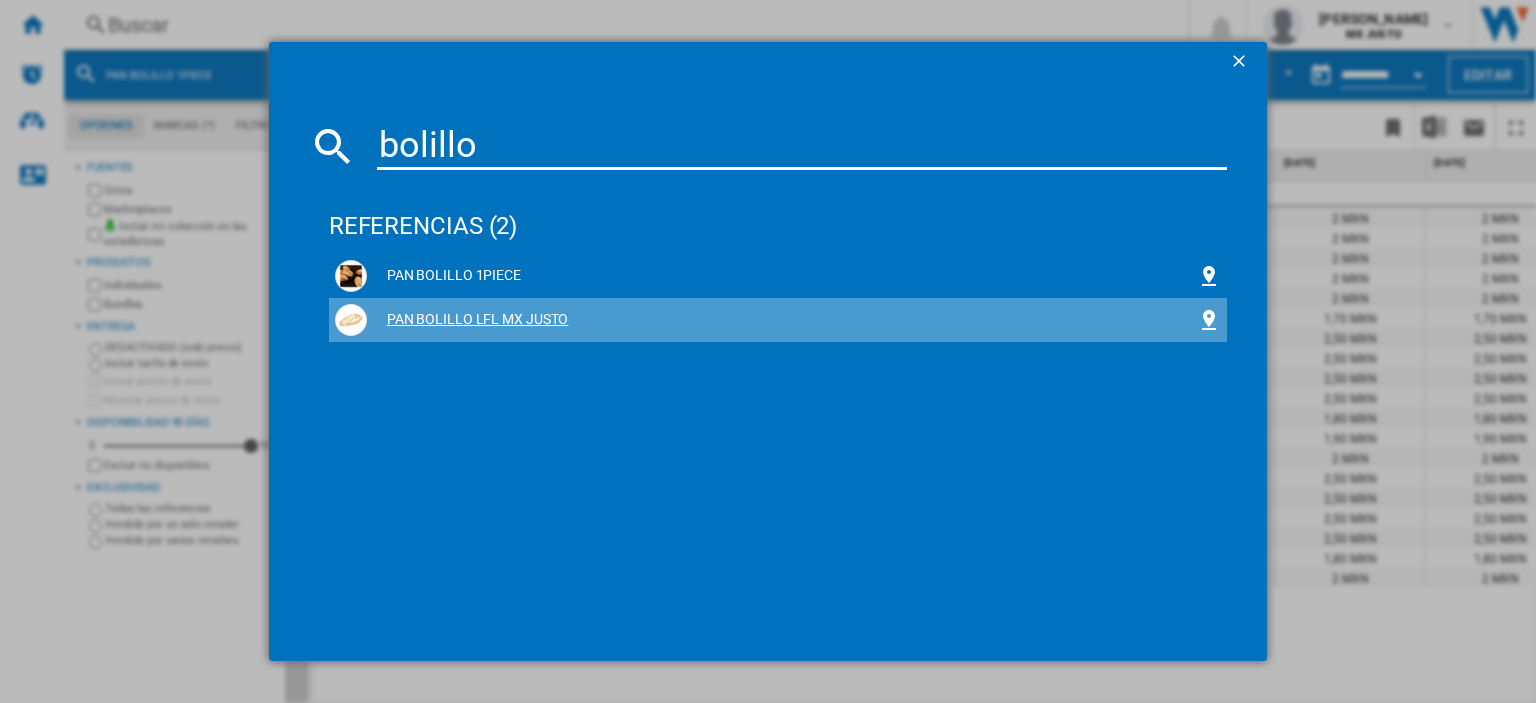 click on "PAN BOLILLO LFL MX JUSTO" at bounding box center [782, 320] 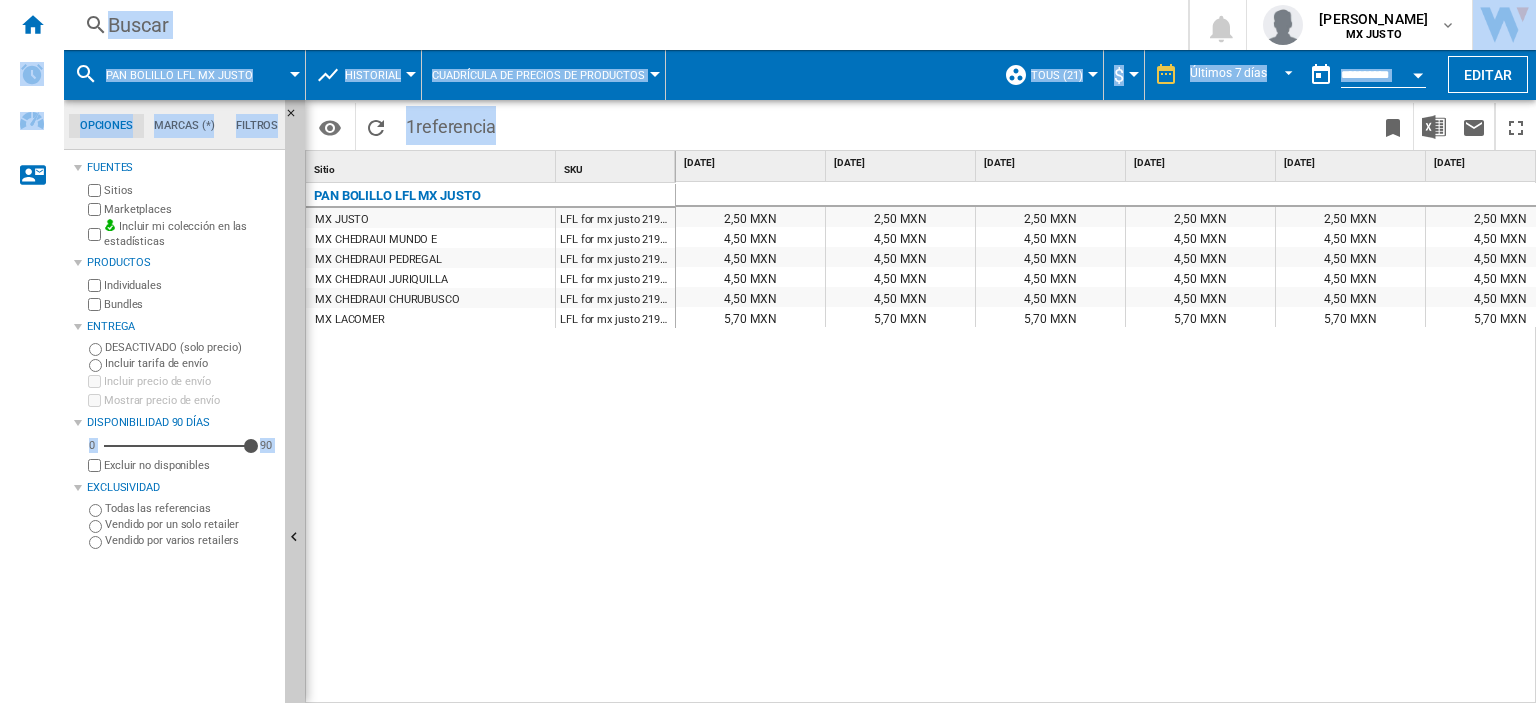 drag, startPoint x: 787, startPoint y: 693, endPoint x: 865, endPoint y: 703, distance: 78.63841 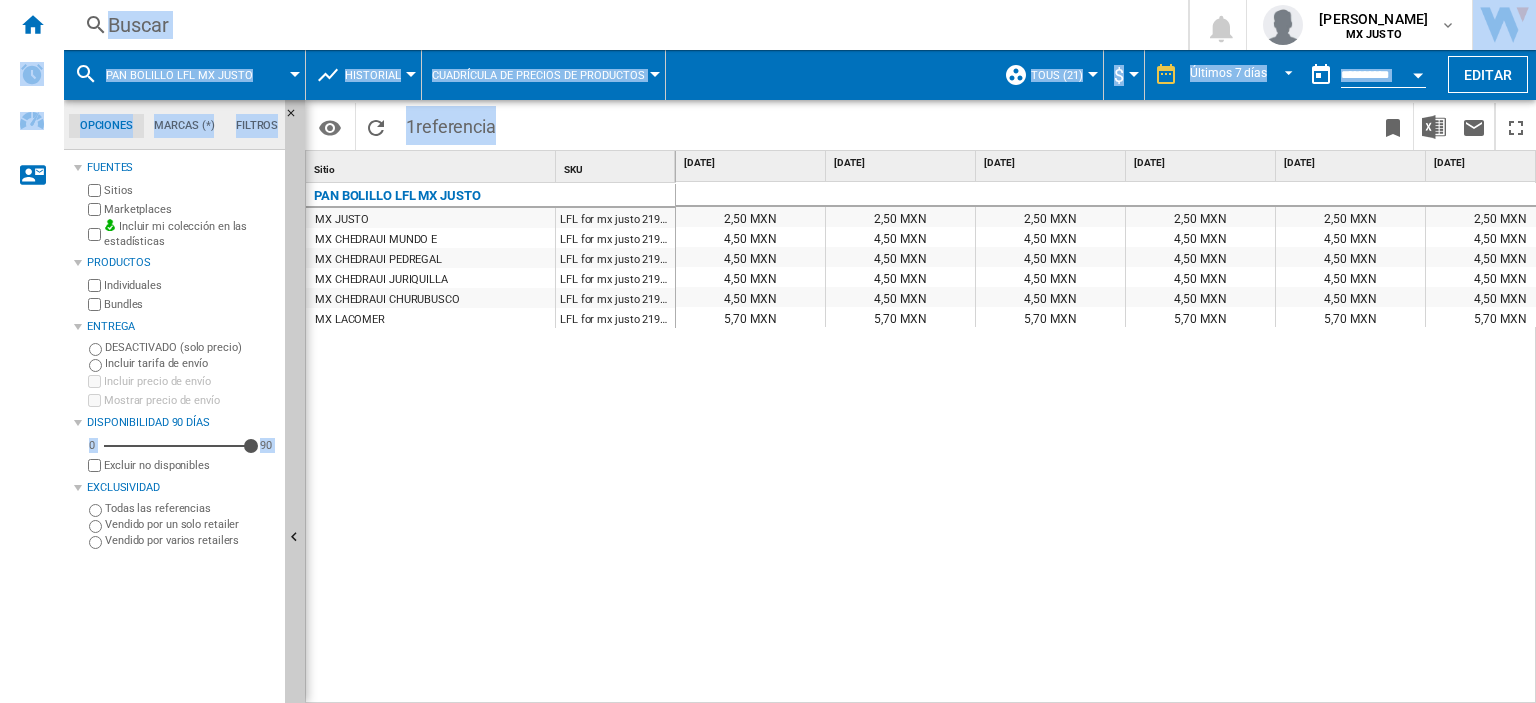 click on "2,50 MXN
2,50 MXN
2,50 MXN
2,50 MXN
2,50 MXN
2,50 MXN
2,50 MXN
4,50 MXN
4,50 MXN
4,50 MXN
4,50 MXN
4,50 MXN
4,50 MXN
4,50 MXN
4,50 MXN
4,50 MXN
4,50 MXN
4,50 MXN
4,50 MXN
4,50 MXN
4,50 MXN
4,50 MXN
4,50 MXN
4,50 MXN
4,50 MXN
4,50 MXN
4,50 MXN
4,50 MXN
4,50 MXN
4,50 MXN
4,50 MXN
4,50 MXN
4,50 MXN
4,50 MXN
4,50 MXN
4,50 MXN
4,50 MXN
4,50 MXN
4,50 MXN
5,70 MXN
5,70 MXN
5,70 MXN
5,70 MXN
5,70 MXN
5,70 MXN
5,70 MXN
5,70 MXN" at bounding box center [1106, 443] 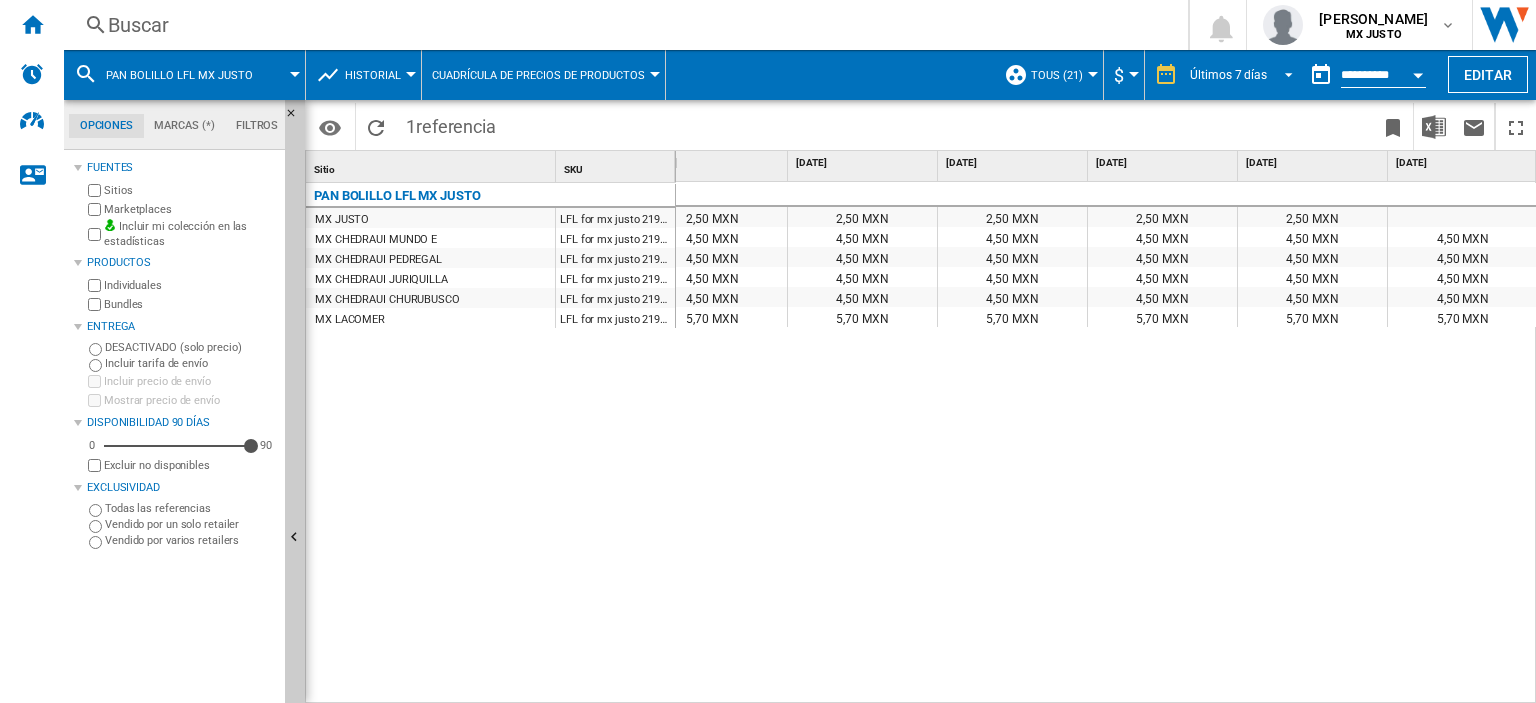 click at bounding box center [1283, 73] 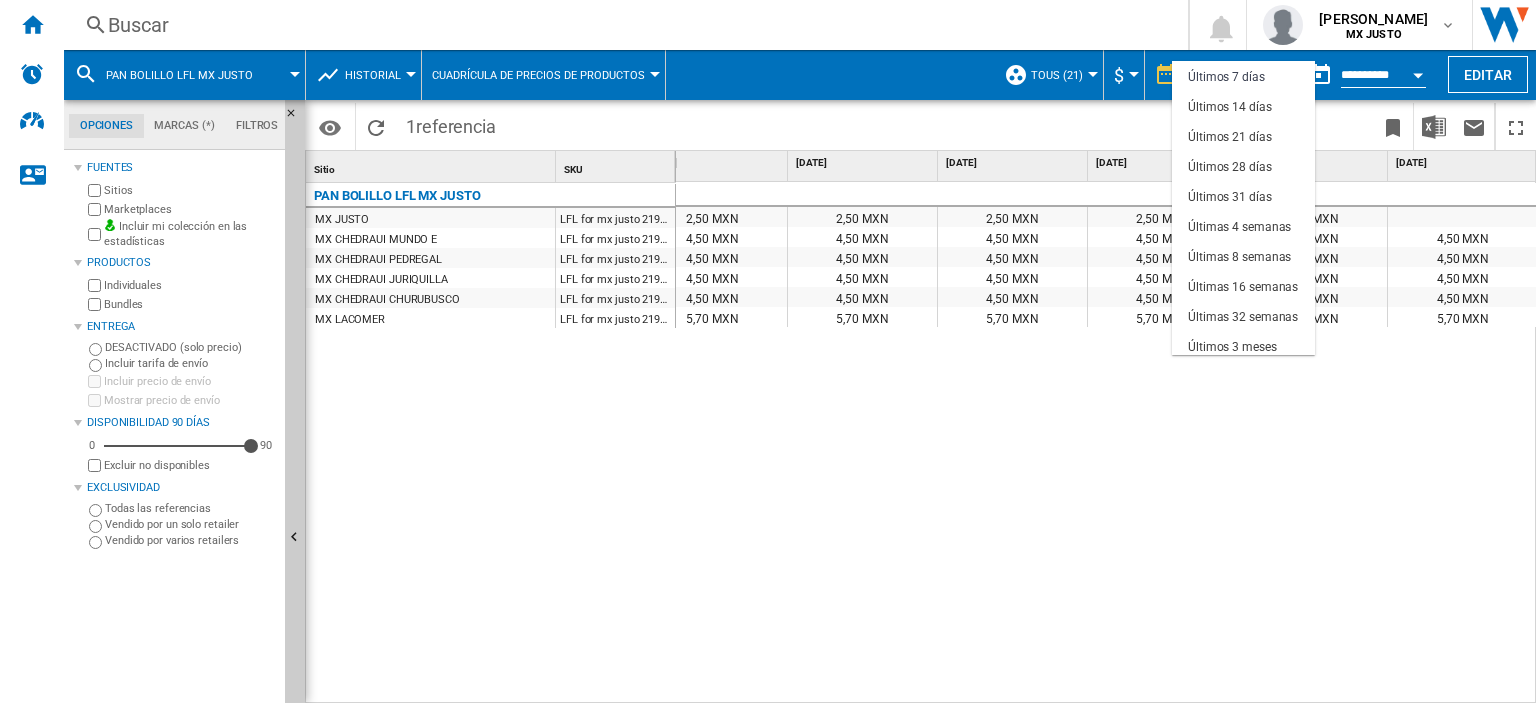 click at bounding box center (768, 351) 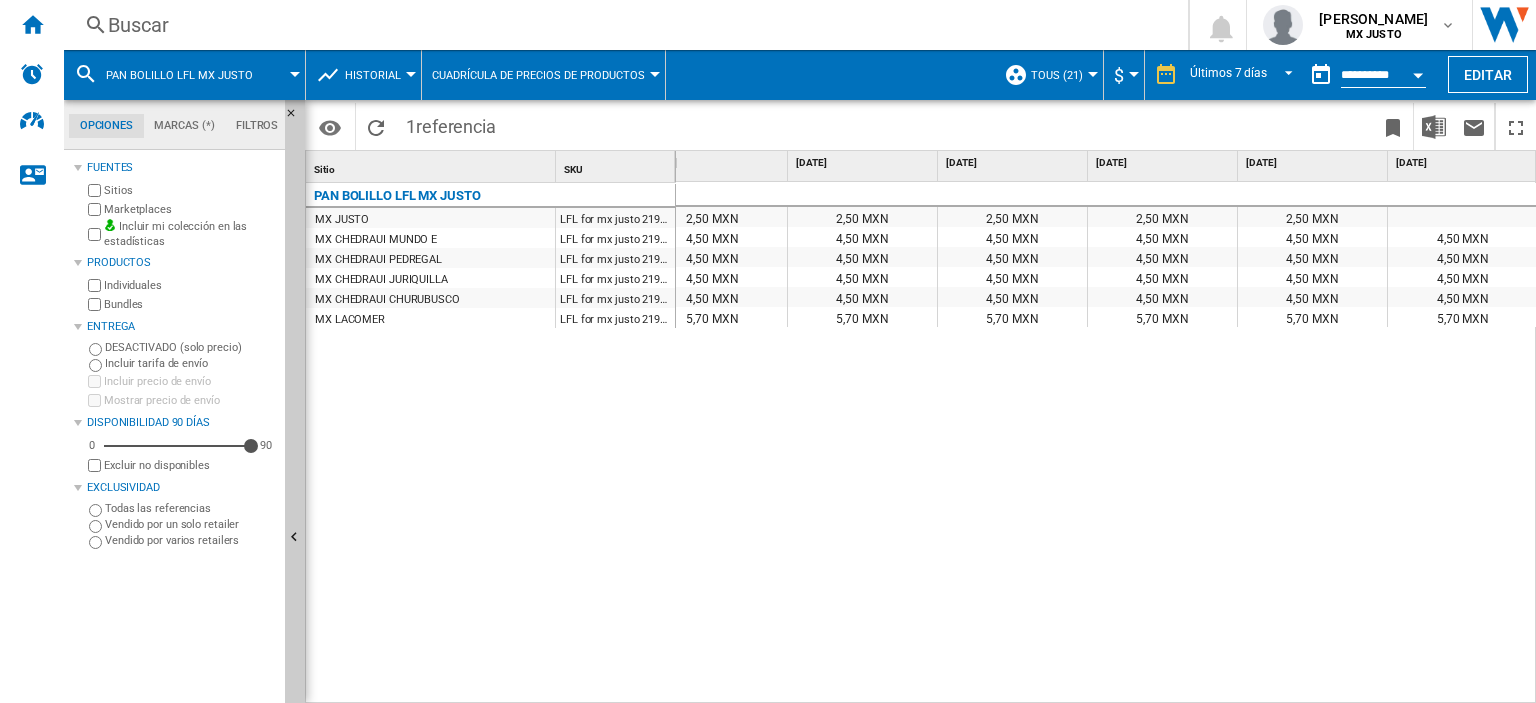 click on "Historial" at bounding box center [373, 75] 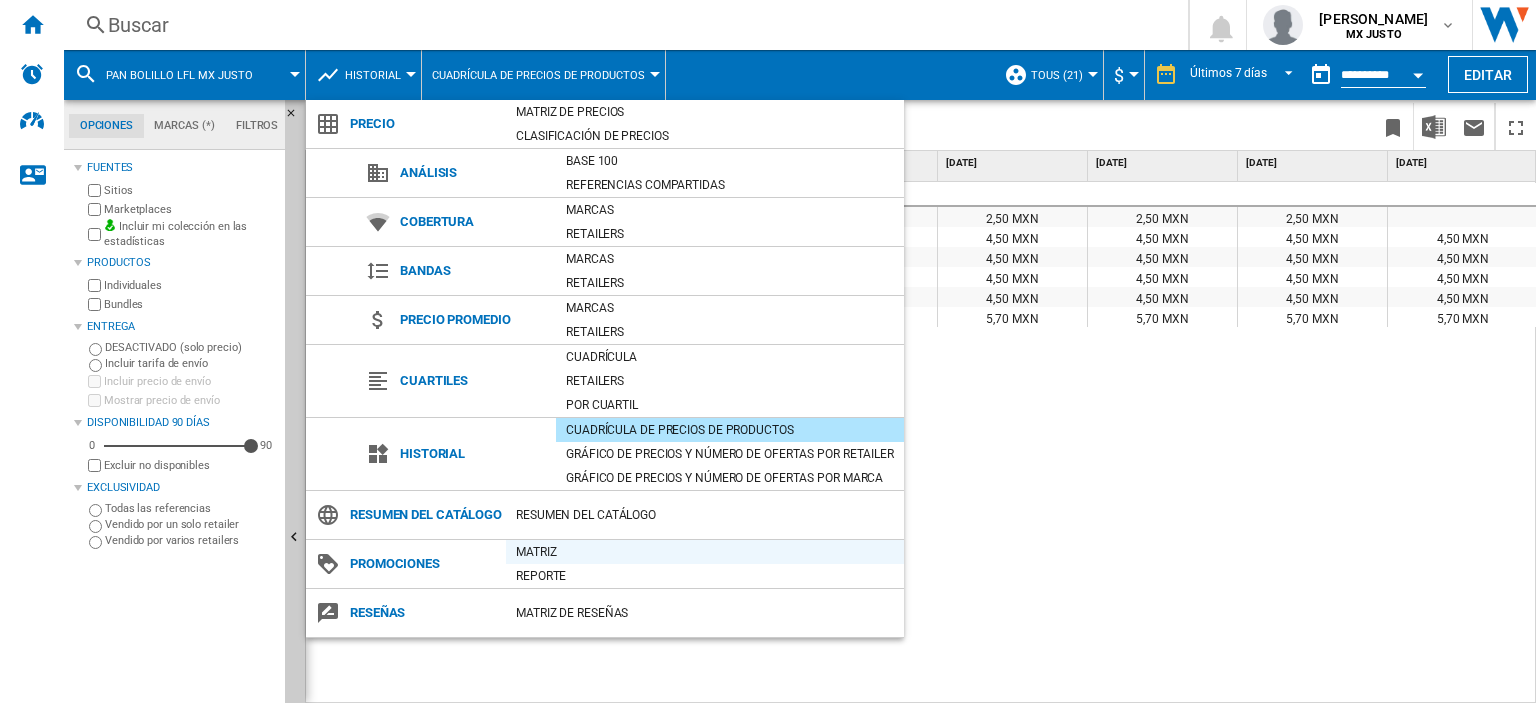 click on "Matriz" at bounding box center (705, 552) 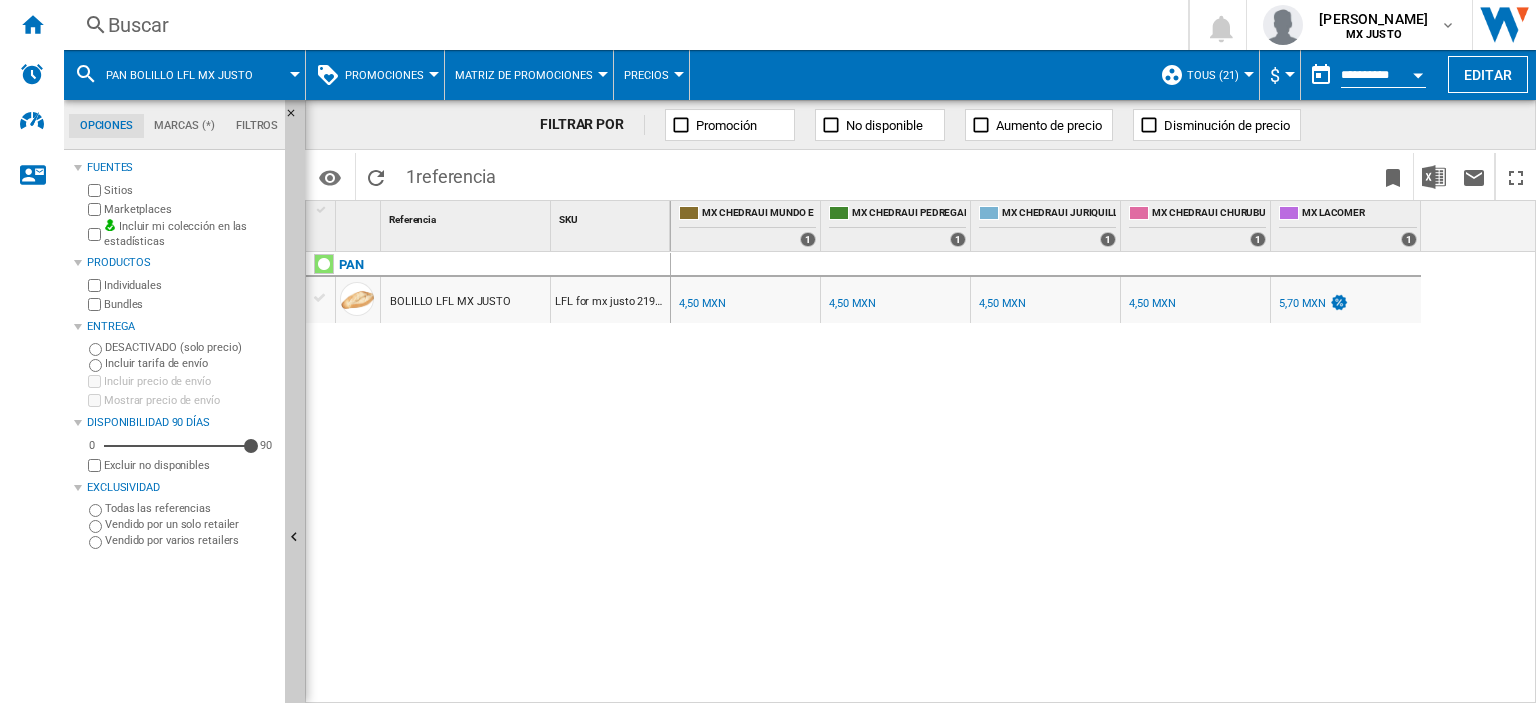 click on "5,70 MXN" at bounding box center [1302, 303] 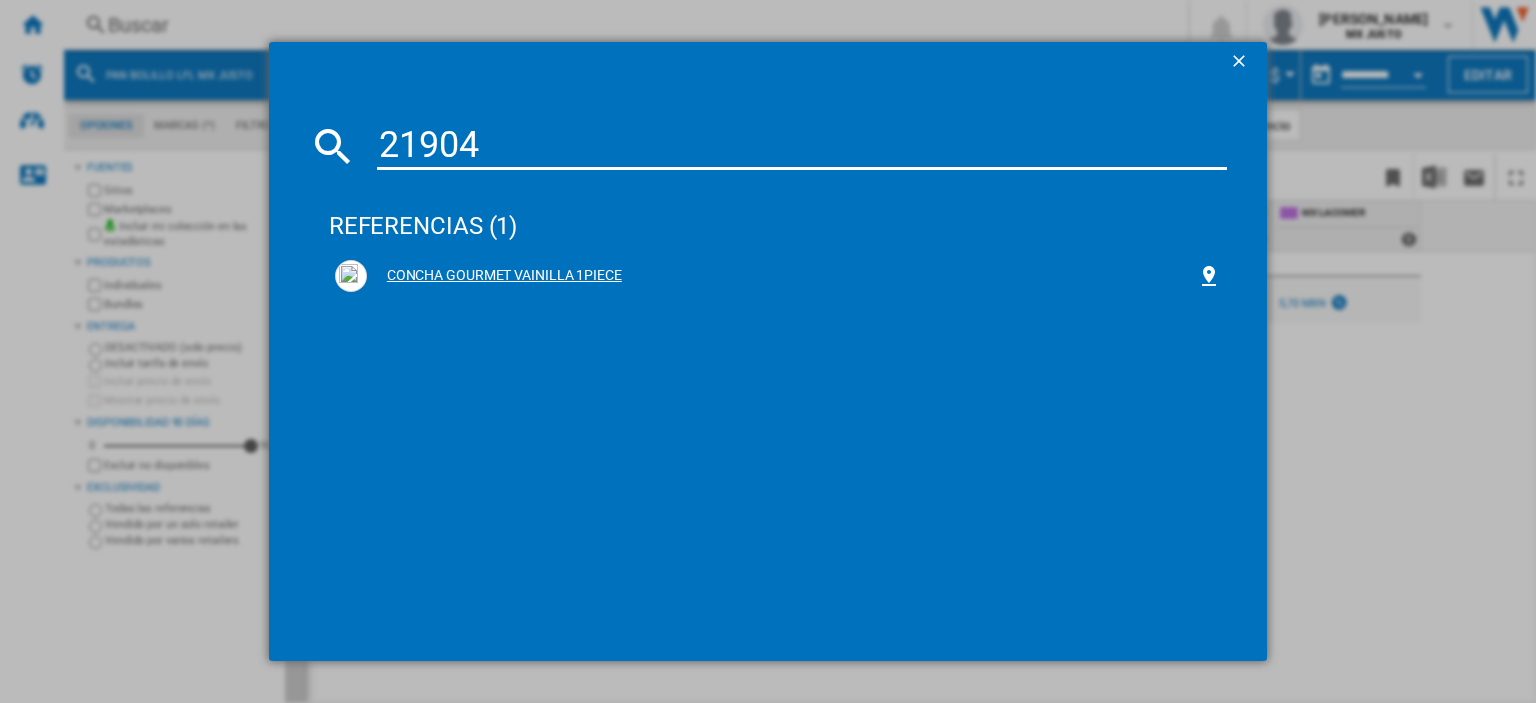 type on "21904" 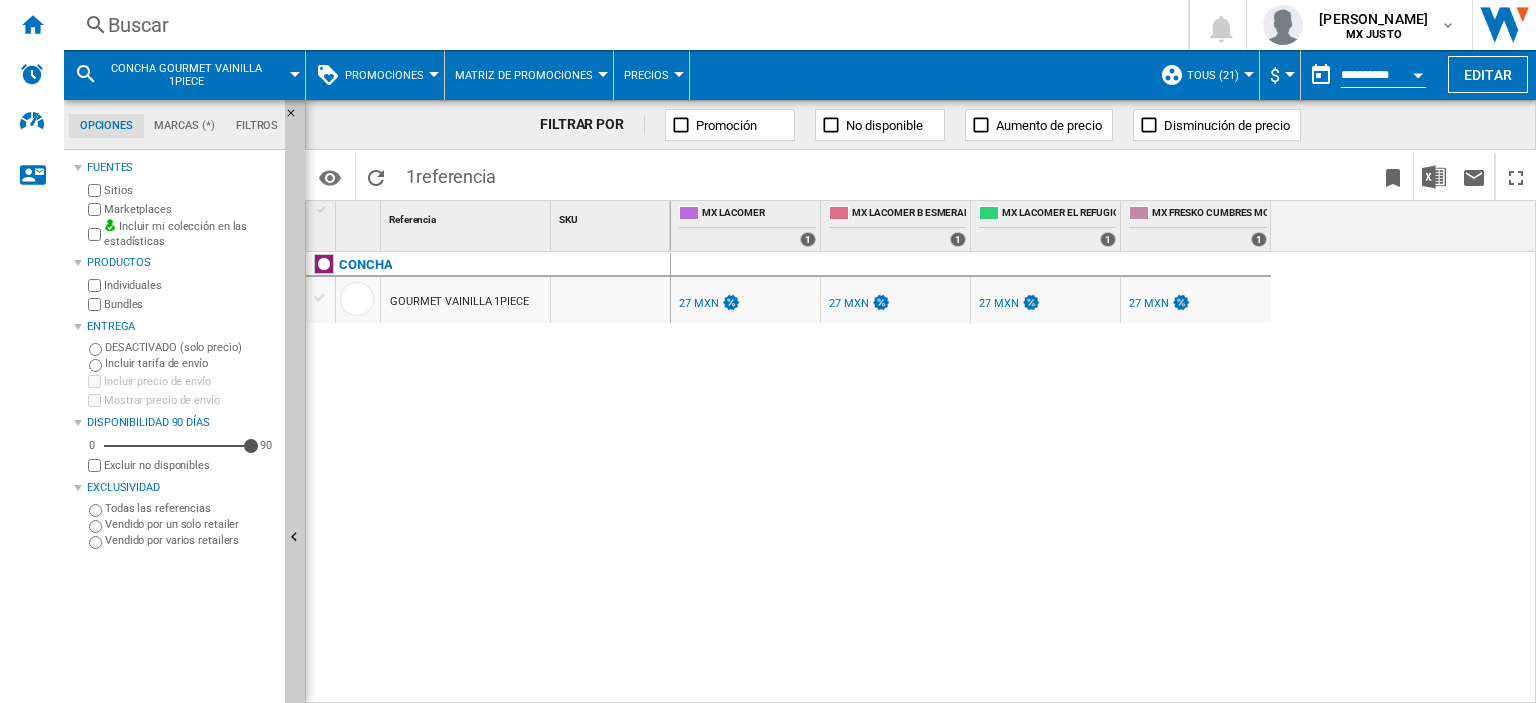 click on "Promociones" at bounding box center (384, 75) 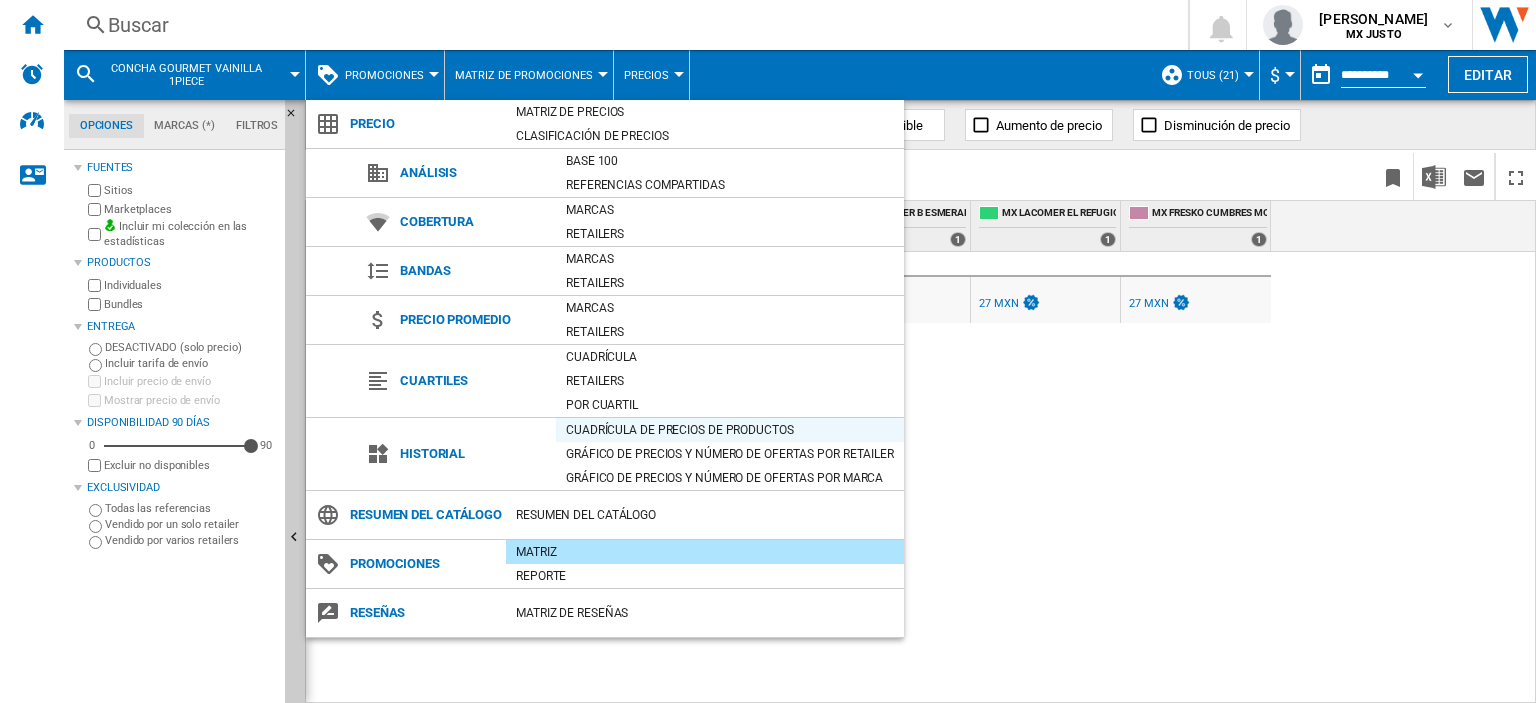 click on "Cuadrícula de precios de productos" at bounding box center (730, 430) 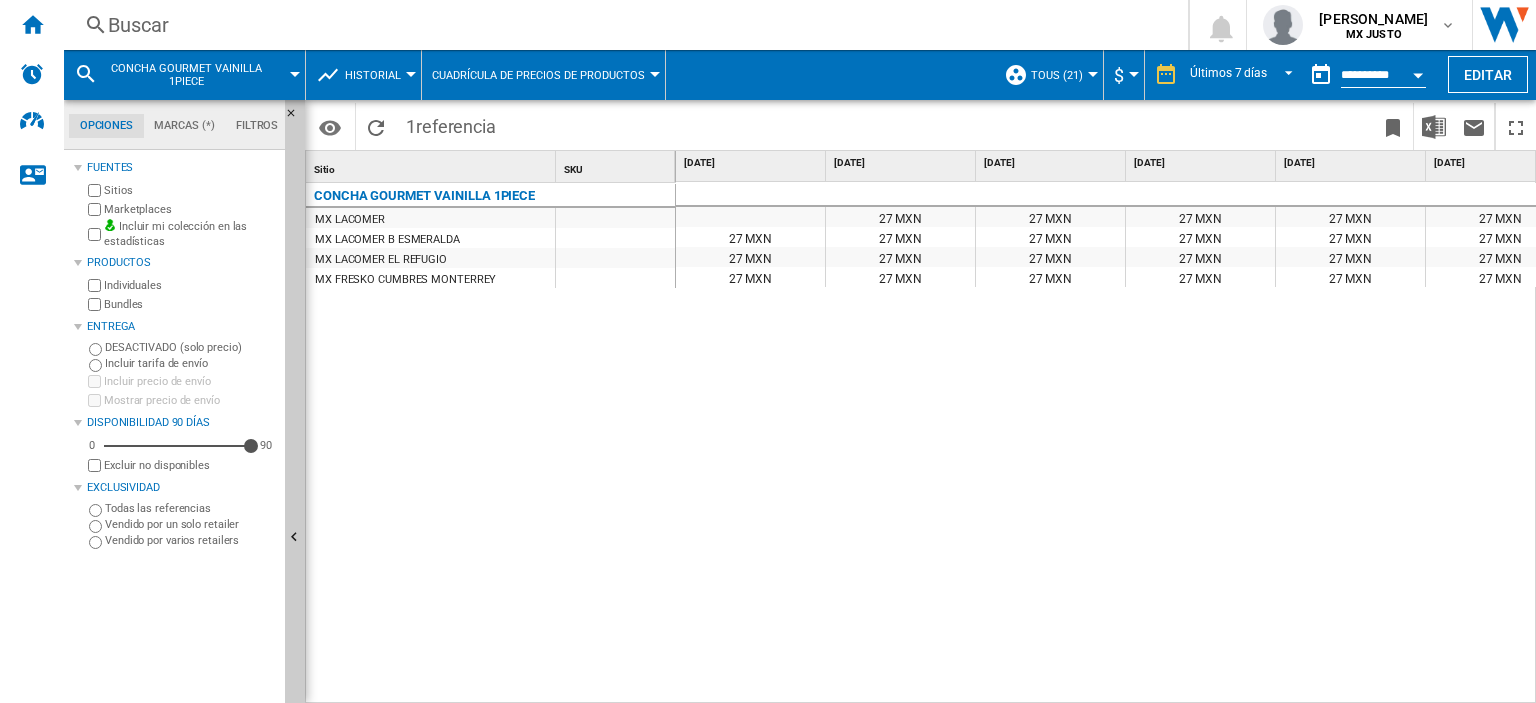 scroll, scrollTop: 0, scrollLeft: 32, axis: horizontal 